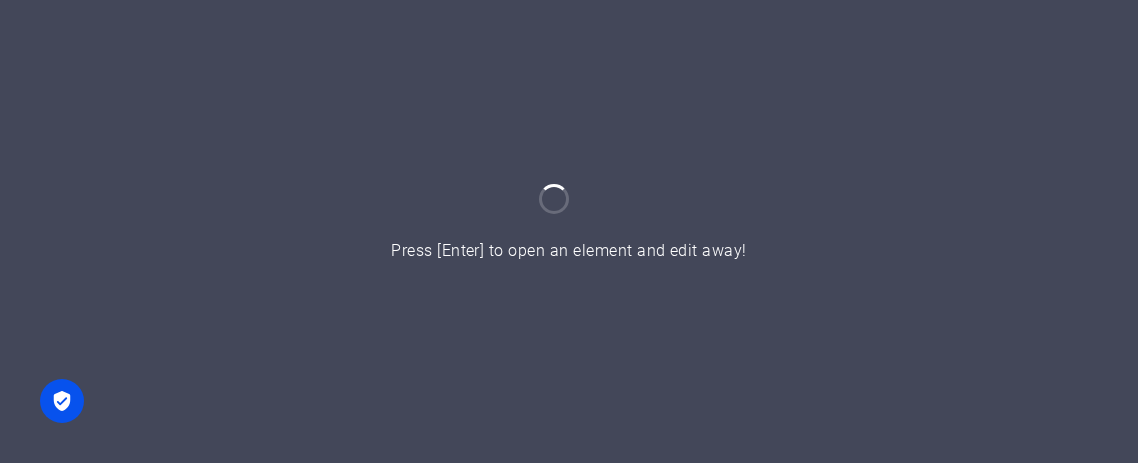 scroll, scrollTop: 0, scrollLeft: 0, axis: both 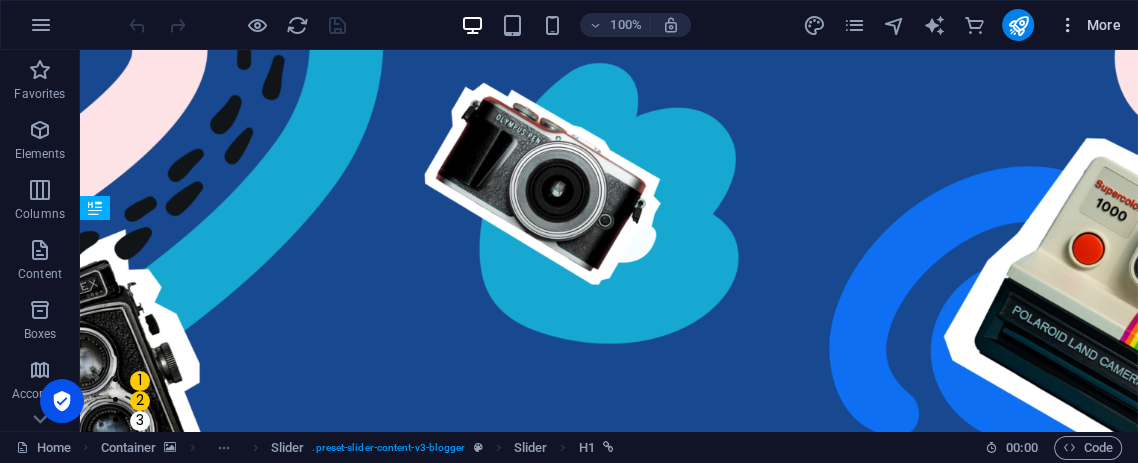 click at bounding box center [1068, 25] 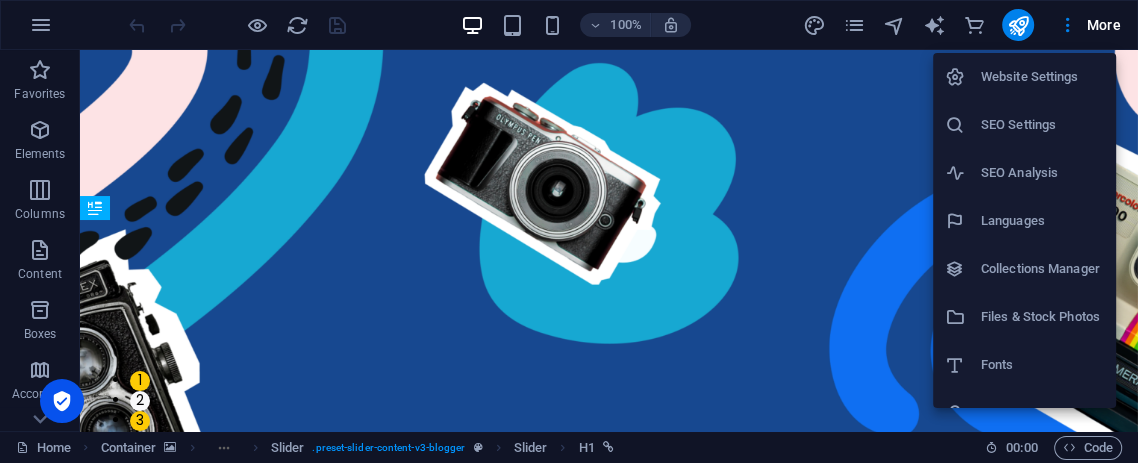 click at bounding box center (569, 231) 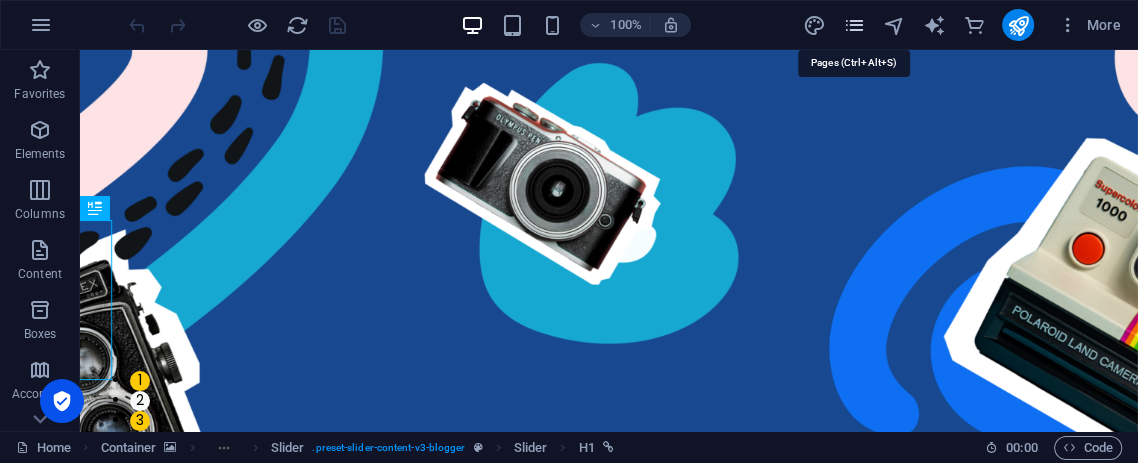 click at bounding box center (853, 25) 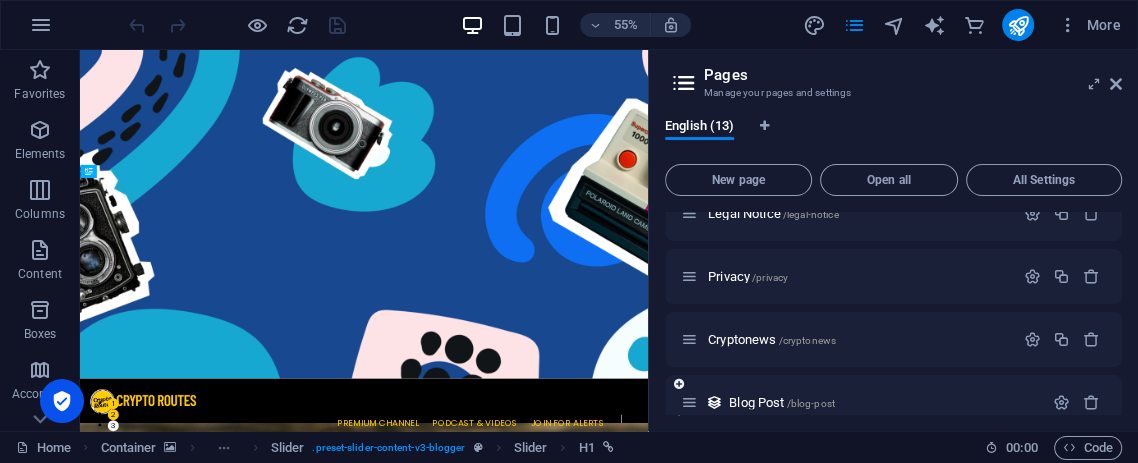 scroll, scrollTop: 504, scrollLeft: 0, axis: vertical 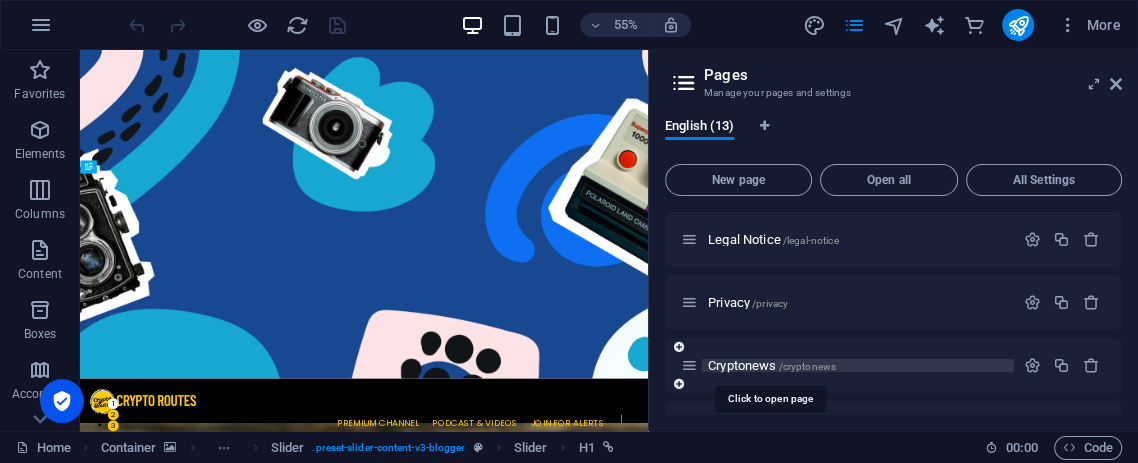 click on "Cryptonews /cryptonews" at bounding box center (772, 365) 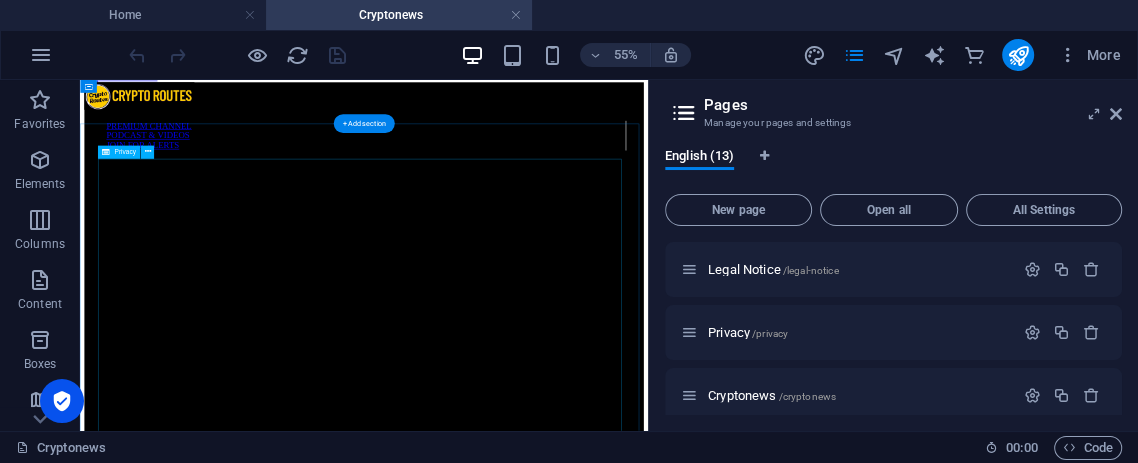 scroll, scrollTop: 0, scrollLeft: 0, axis: both 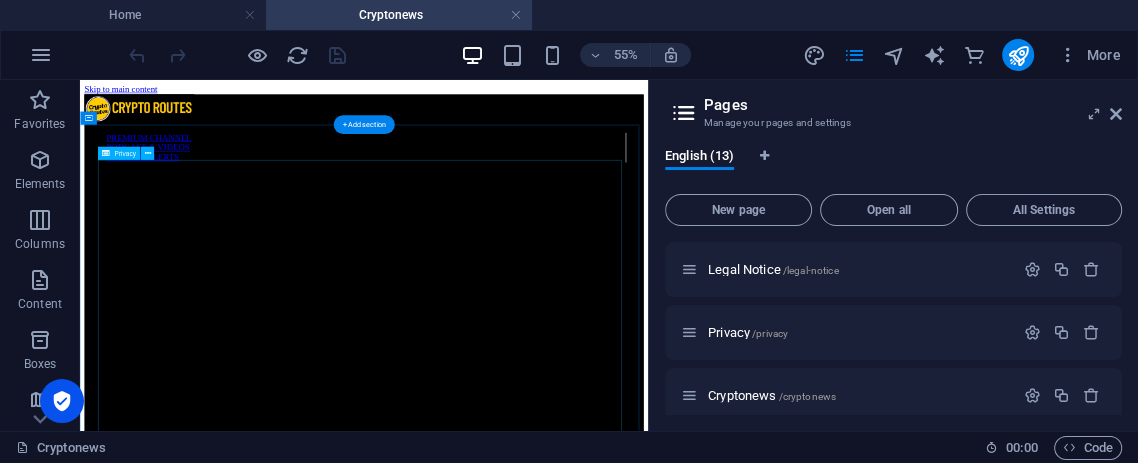 click on "Privacy Policy
An overview of data protection
General
The following gives a simple overview of what kind of personal information we collect, why we collect them and how we handle your data when you are visiting or using our website. Personal information is any data with which you could be personally identified. Detailed information on the subject of data protection can be found in our privacy policy found below.
Data collection on our website
Who is responsible for the data collection on this website?
The data collected on this website are processed by the website operator. The operator's contact details can be found in the website's required legal notice.
How do we collect your data?
Some data are collected when you provide them to us. This could, for example, be data you enter in a contact form.
What do we use your data for?
Part of the data is collected to ensure the proper functioning of the website. Other data can be used to analyze how visitors use the site." at bounding box center (596, 4034) 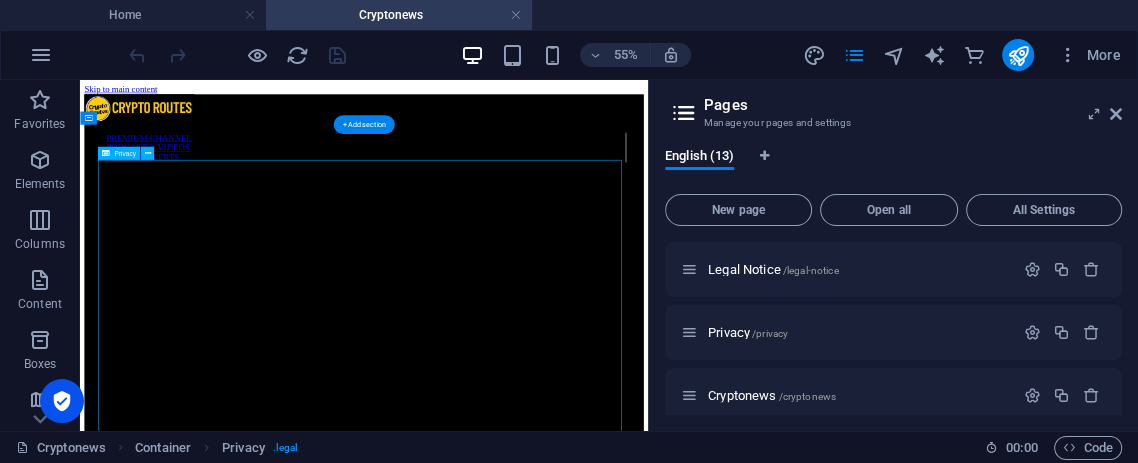 click on "Privacy Policy
An overview of data protection
General
The following gives a simple overview of what kind of personal information we collect, why we collect them and how we handle your data when you are visiting or using our website. Personal information is any data with which you could be personally identified. Detailed information on the subject of data protection can be found in our privacy policy found below.
Data collection on our website
Who is responsible for the data collection on this website?
The data collected on this website are processed by the website operator. The operator's contact details can be found in the website's required legal notice.
How do we collect your data?
Some data are collected when you provide them to us. This could, for example, be data you enter in a contact form.
What do we use your data for?
Part of the data is collected to ensure the proper functioning of the website. Other data can be used to analyze how visitors use the site." at bounding box center (596, 4034) 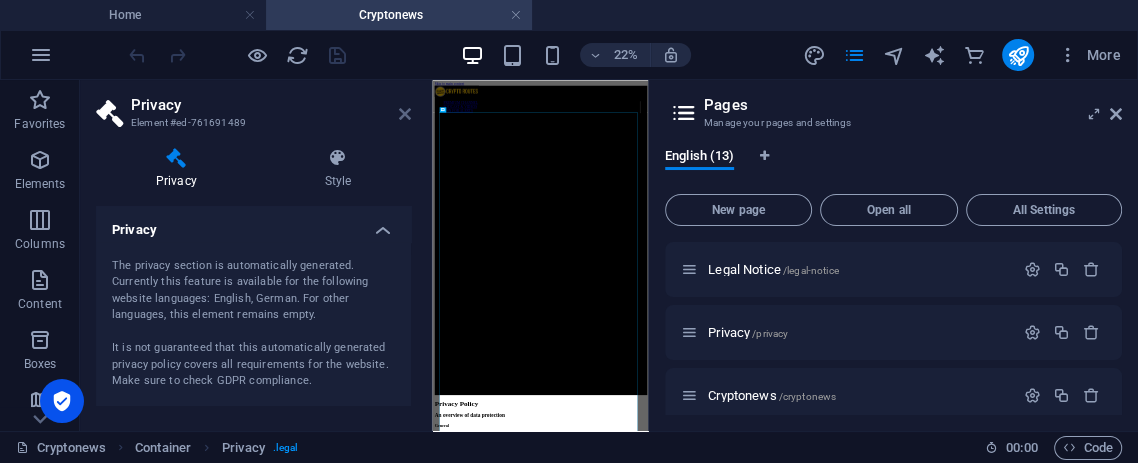 click at bounding box center [405, 114] 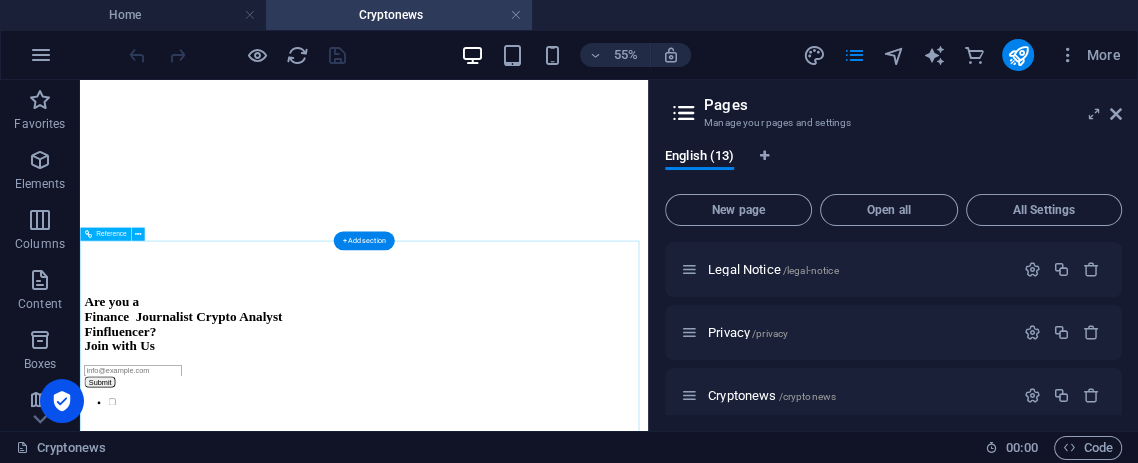 scroll, scrollTop: 6555, scrollLeft: 0, axis: vertical 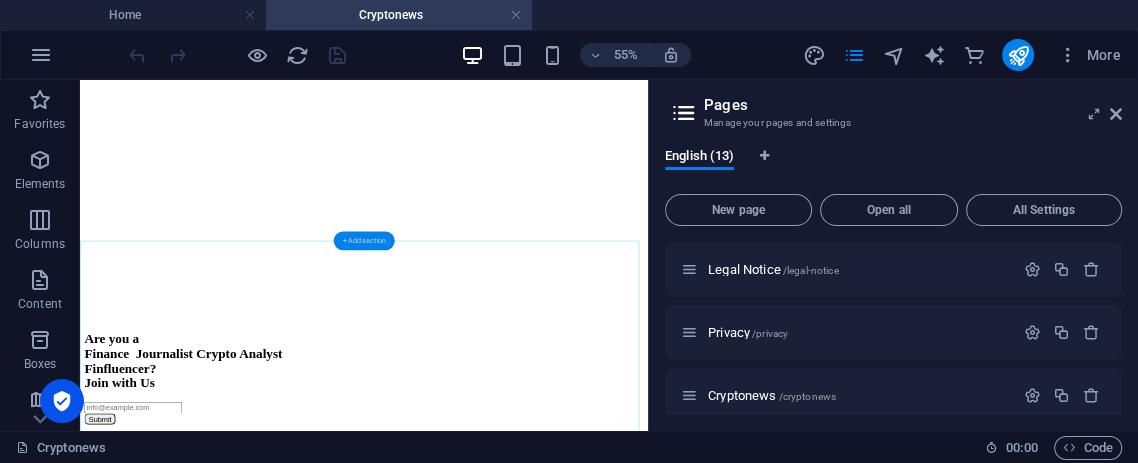 click on "+ Add section" at bounding box center (364, 241) 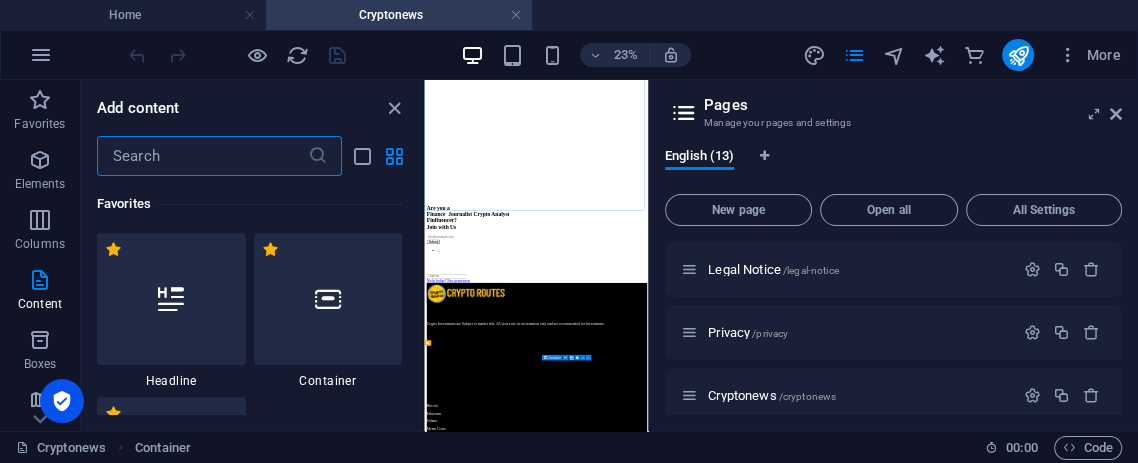 scroll, scrollTop: 6453, scrollLeft: 0, axis: vertical 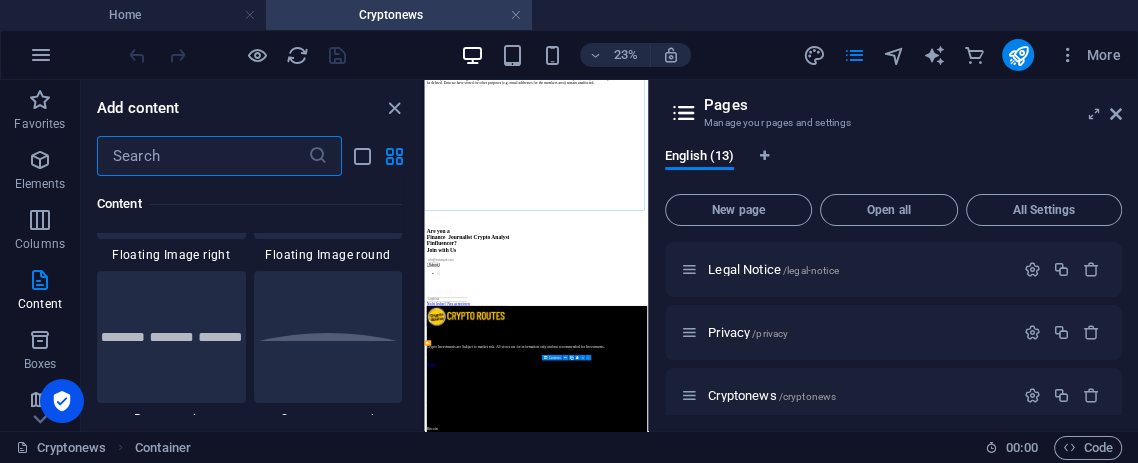 click at bounding box center (202, 156) 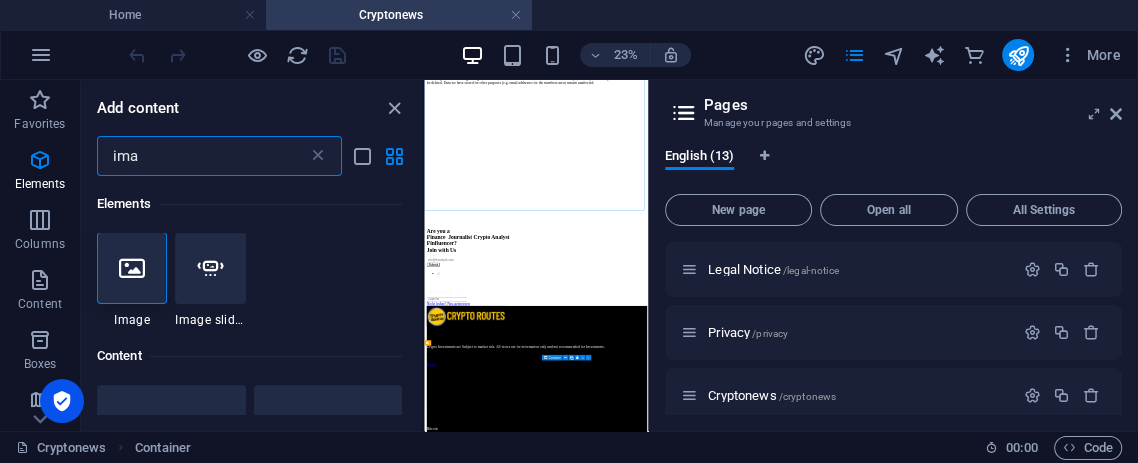 scroll, scrollTop: 0, scrollLeft: 0, axis: both 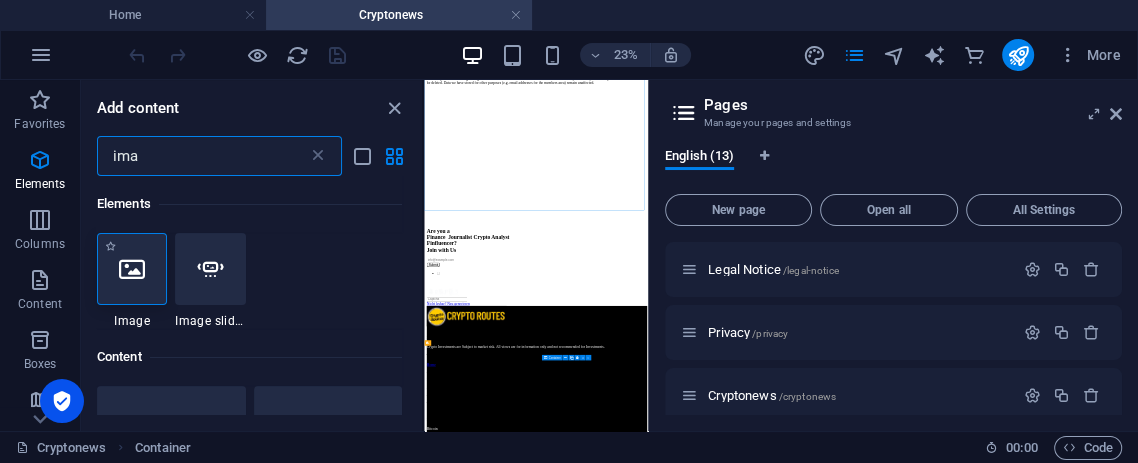 type on "ima" 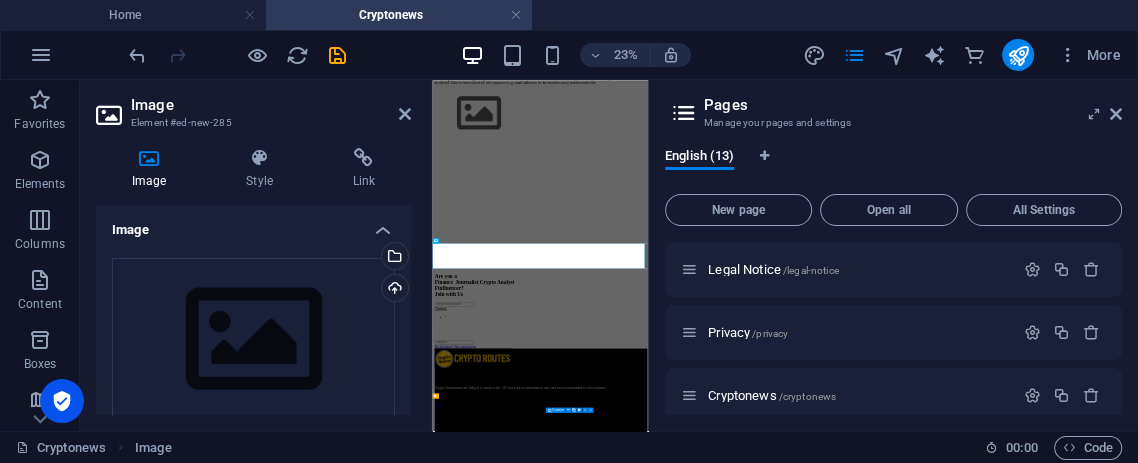 scroll, scrollTop: 6285, scrollLeft: 0, axis: vertical 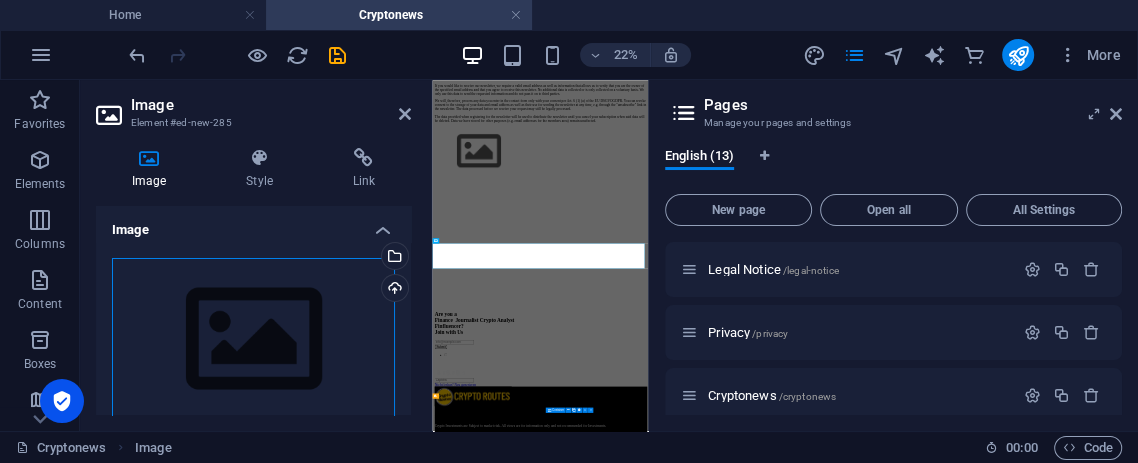 click on "Drag files here, click to choose files or select files from Files or our free stock photos & videos" at bounding box center [253, 340] 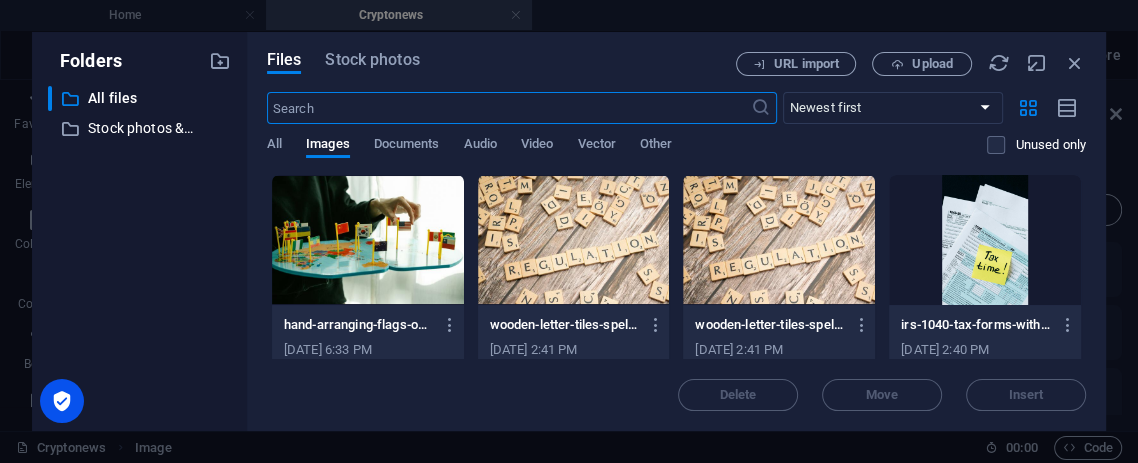 scroll, scrollTop: 17918, scrollLeft: 0, axis: vertical 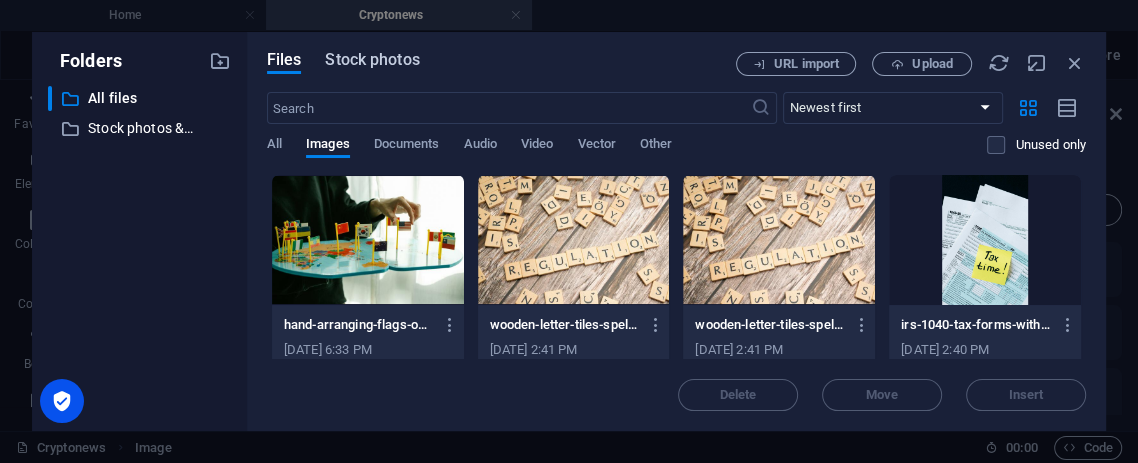 click on "Stock photos" at bounding box center [372, 60] 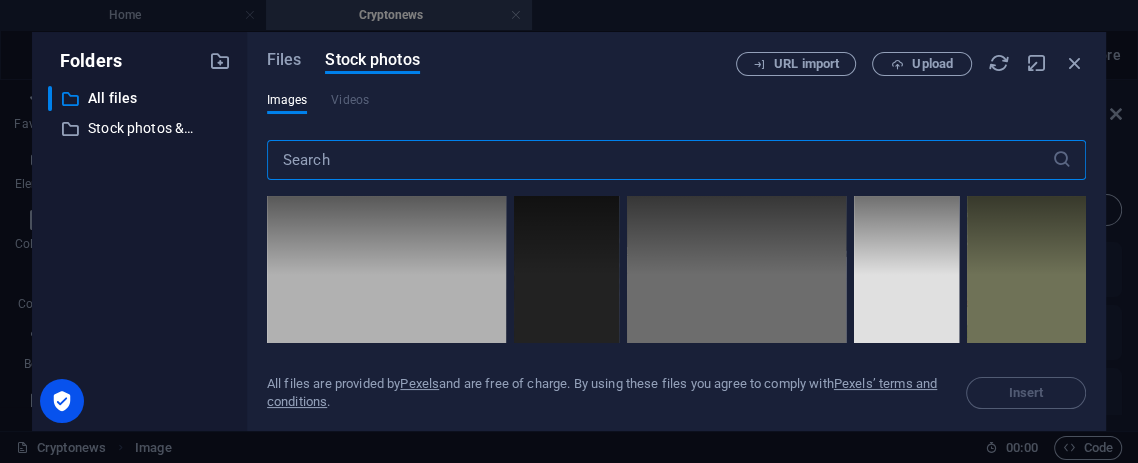 click at bounding box center (659, 160) 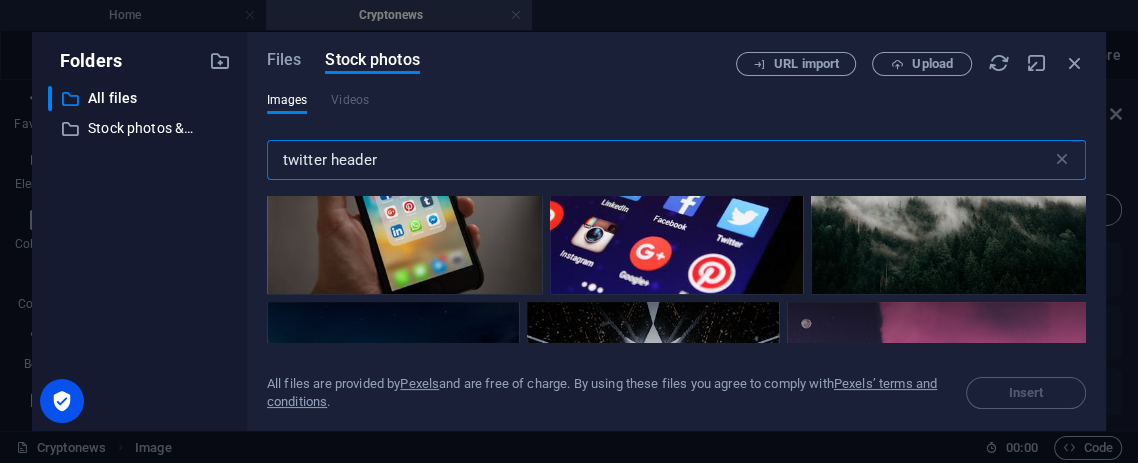 scroll, scrollTop: 444, scrollLeft: 0, axis: vertical 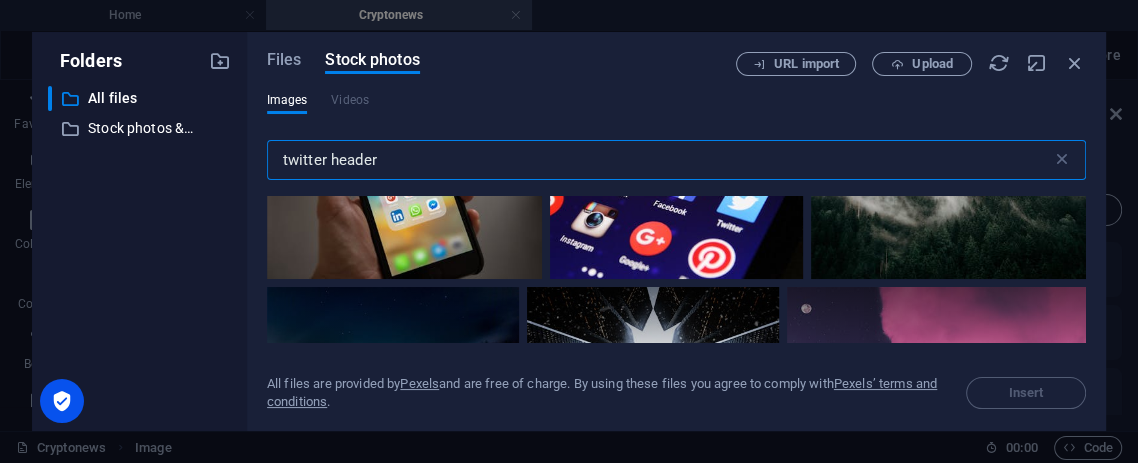 drag, startPoint x: 466, startPoint y: 150, endPoint x: 239, endPoint y: 139, distance: 227.26636 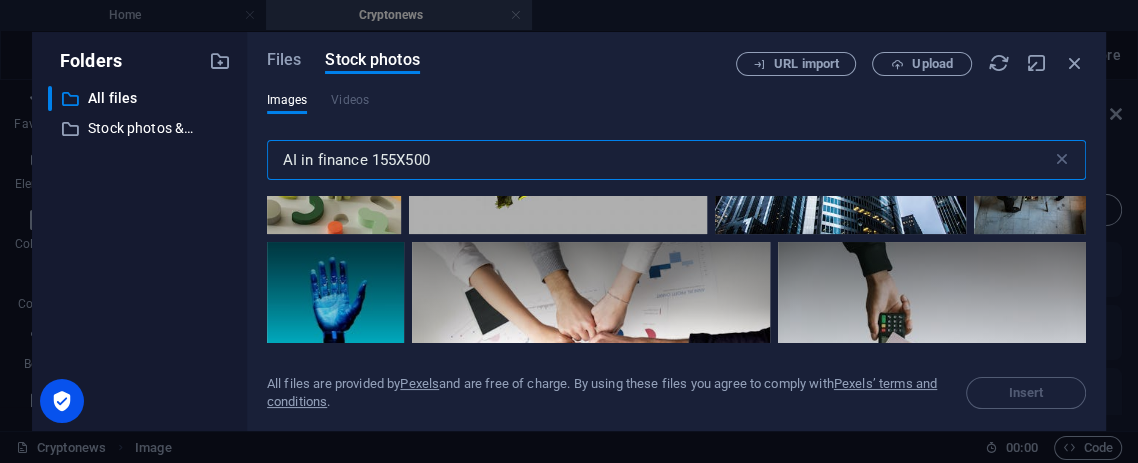 scroll, scrollTop: 2555, scrollLeft: 0, axis: vertical 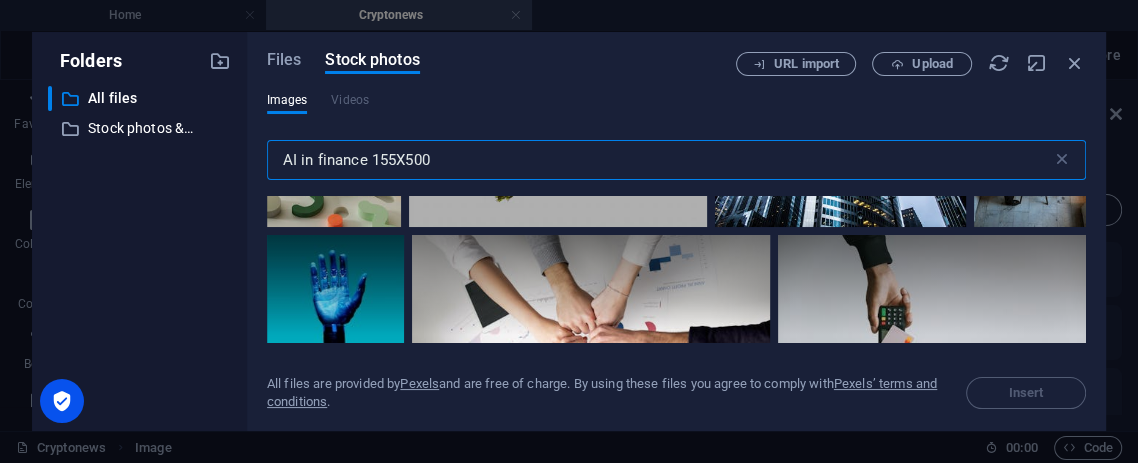 drag, startPoint x: 516, startPoint y: 155, endPoint x: 396, endPoint y: 162, distance: 120.203995 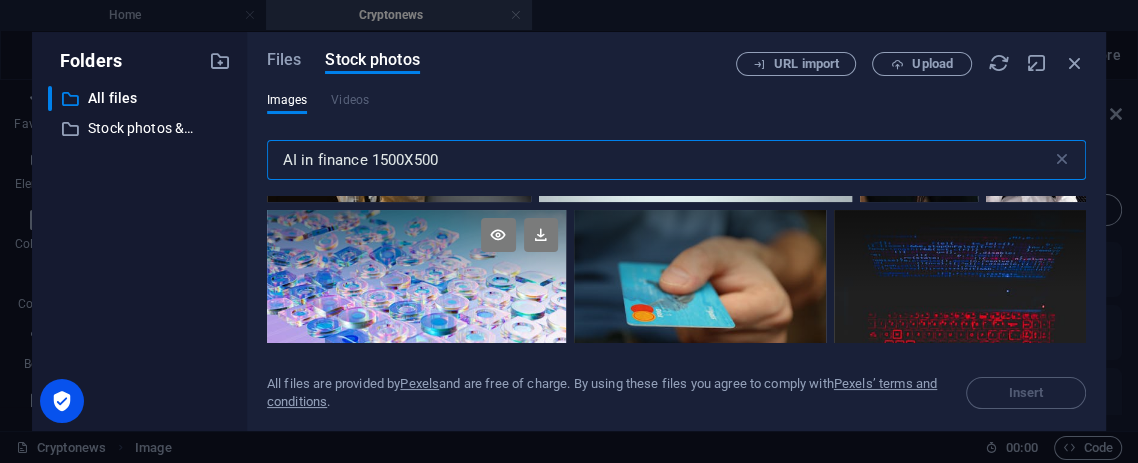 scroll, scrollTop: 7222, scrollLeft: 0, axis: vertical 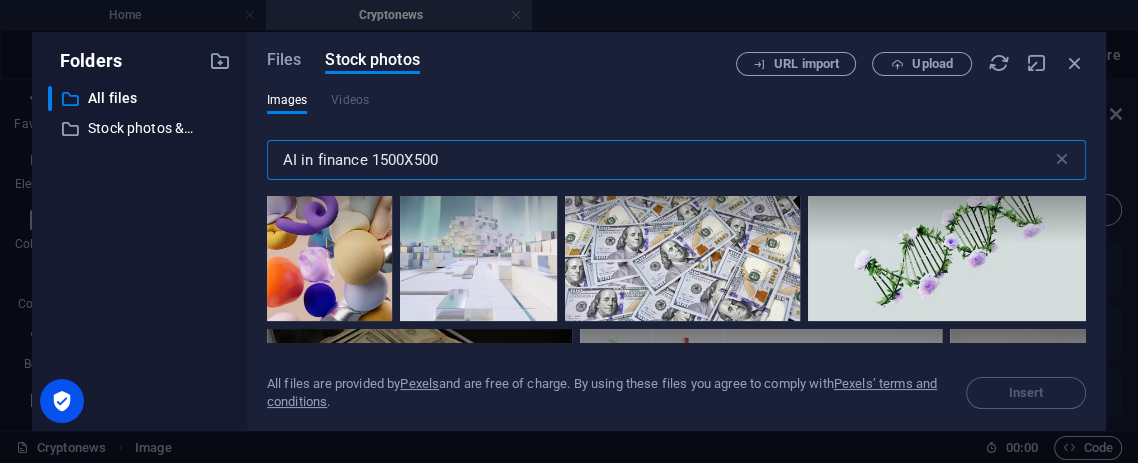 drag, startPoint x: 368, startPoint y: 157, endPoint x: 273, endPoint y: 164, distance: 95.257545 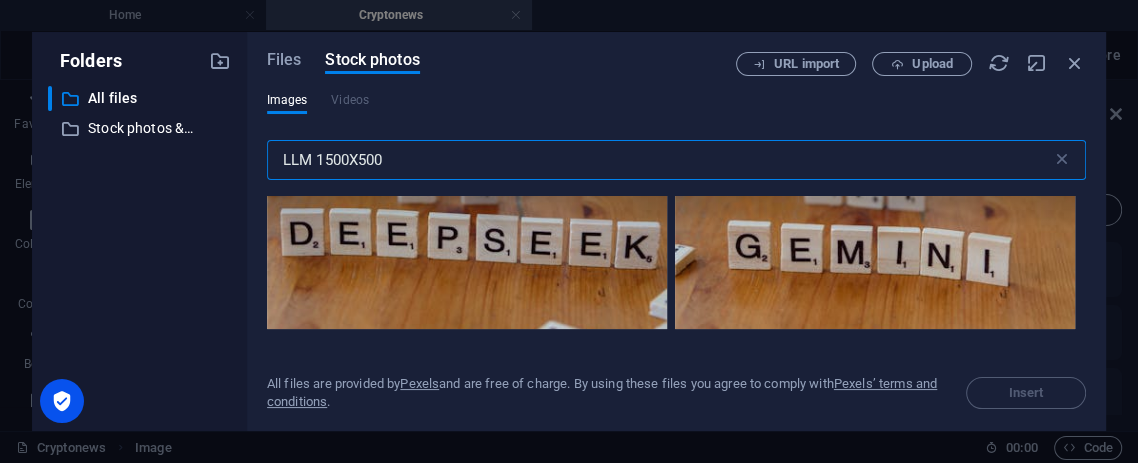 scroll, scrollTop: 0, scrollLeft: 0, axis: both 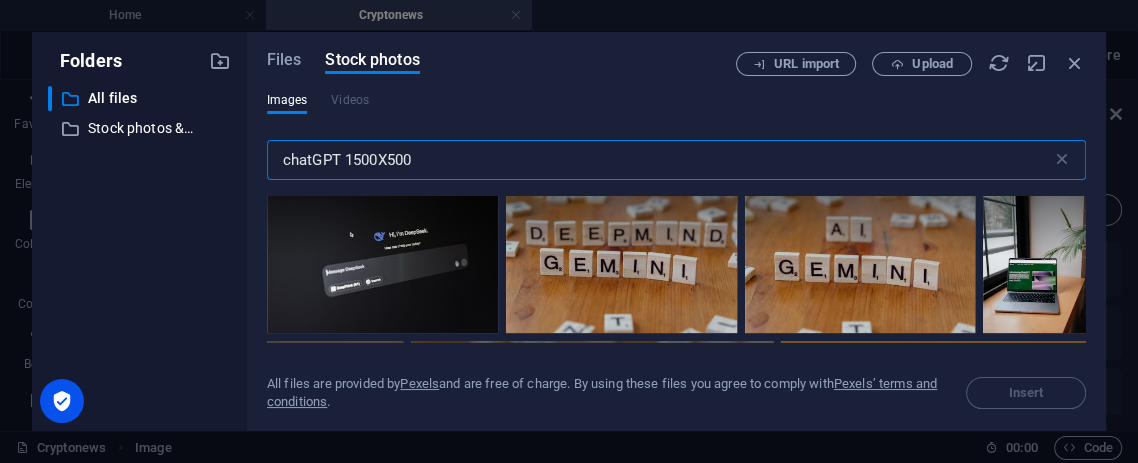 drag, startPoint x: 343, startPoint y: 157, endPoint x: 260, endPoint y: 148, distance: 83.48653 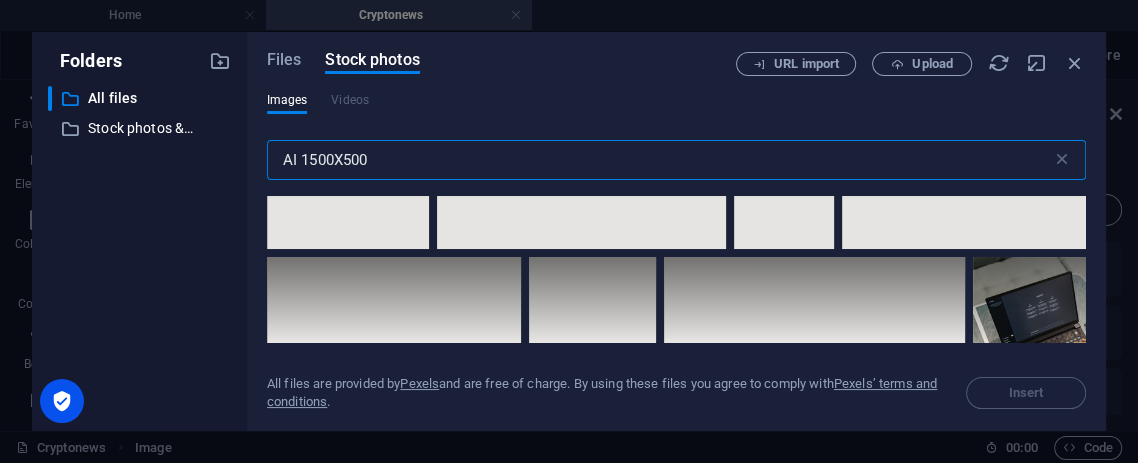scroll, scrollTop: 9444, scrollLeft: 0, axis: vertical 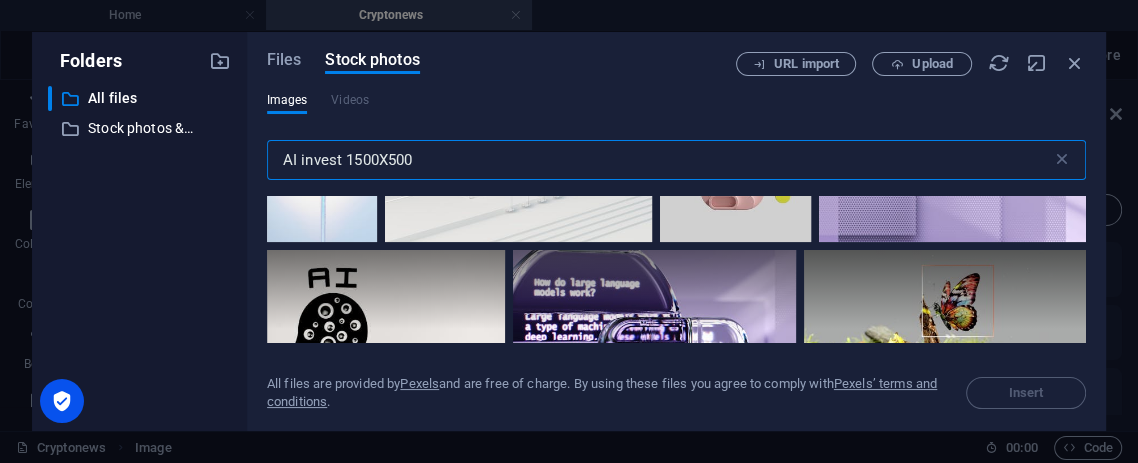 type on "AI invest 1500X500" 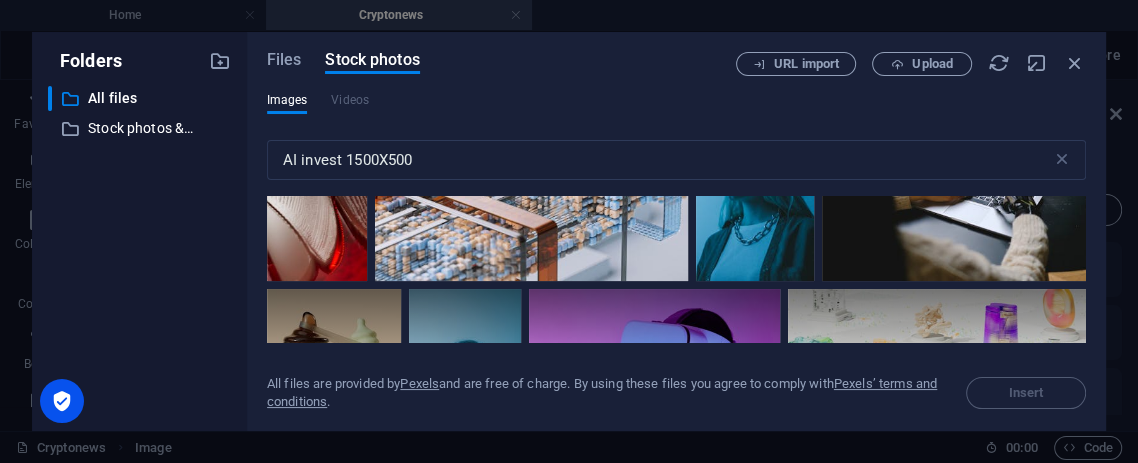 scroll, scrollTop: 7333, scrollLeft: 0, axis: vertical 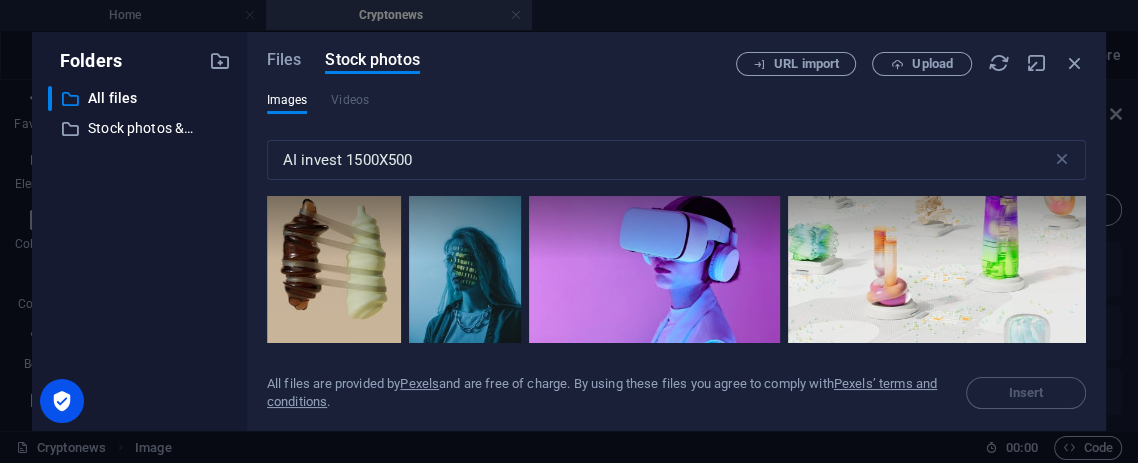 drag, startPoint x: 1082, startPoint y: 269, endPoint x: 1075, endPoint y: 235, distance: 34.713108 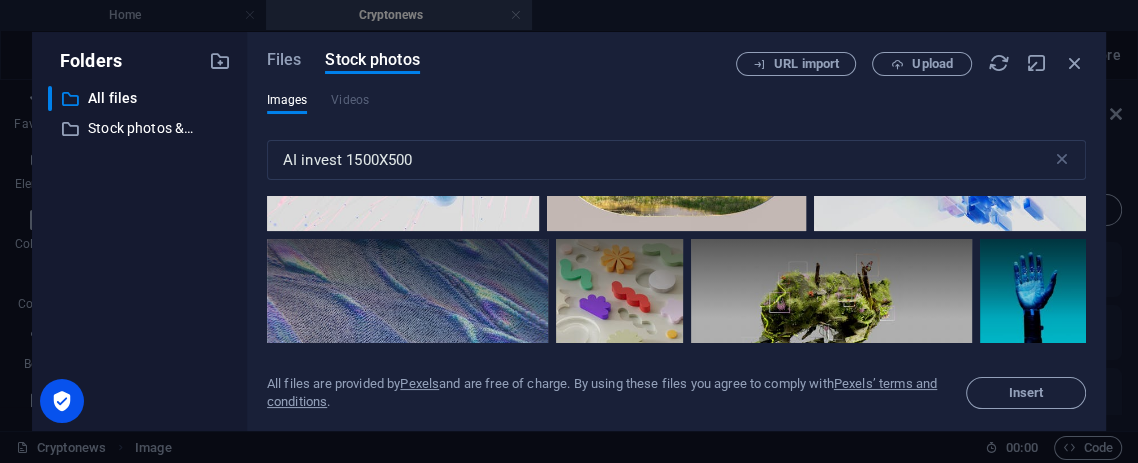 scroll, scrollTop: 72, scrollLeft: 0, axis: vertical 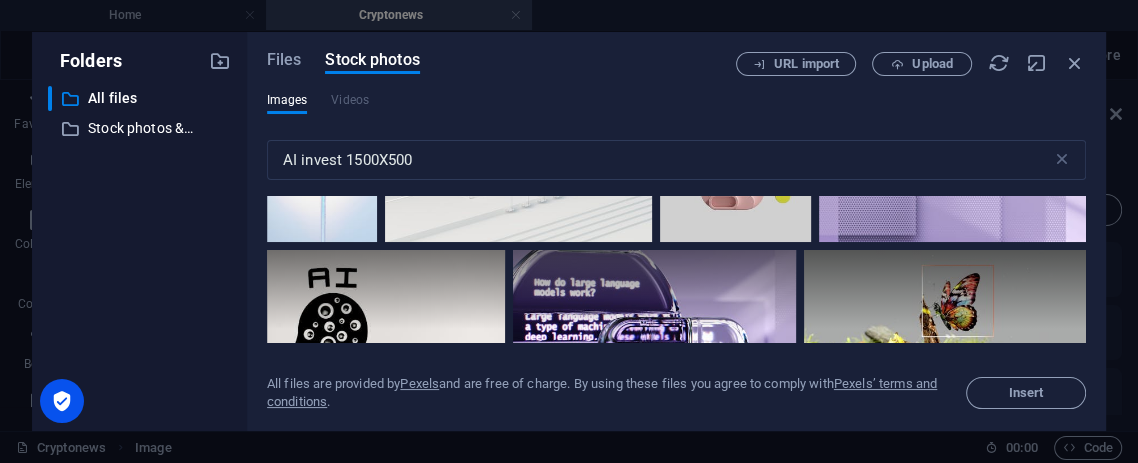 click at bounding box center (518, 166) 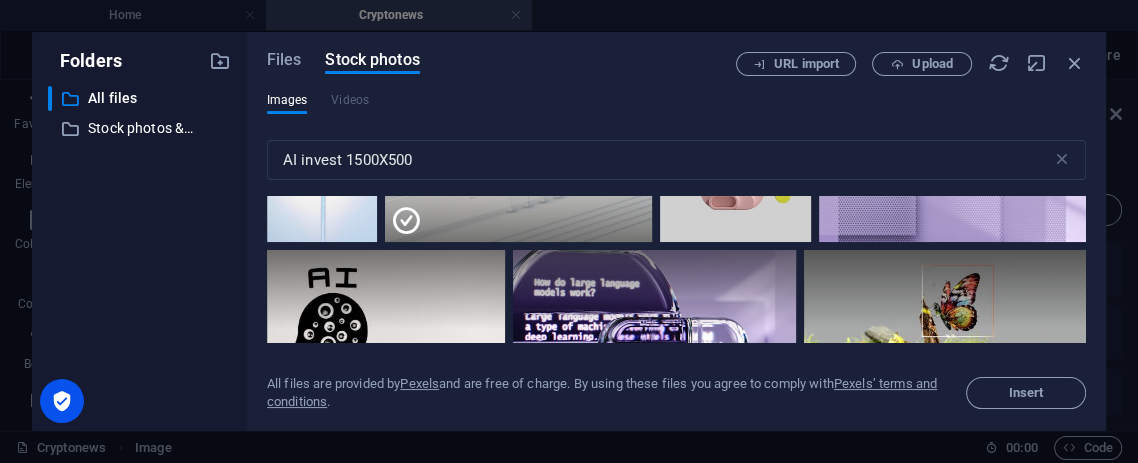 click at bounding box center [518, 204] 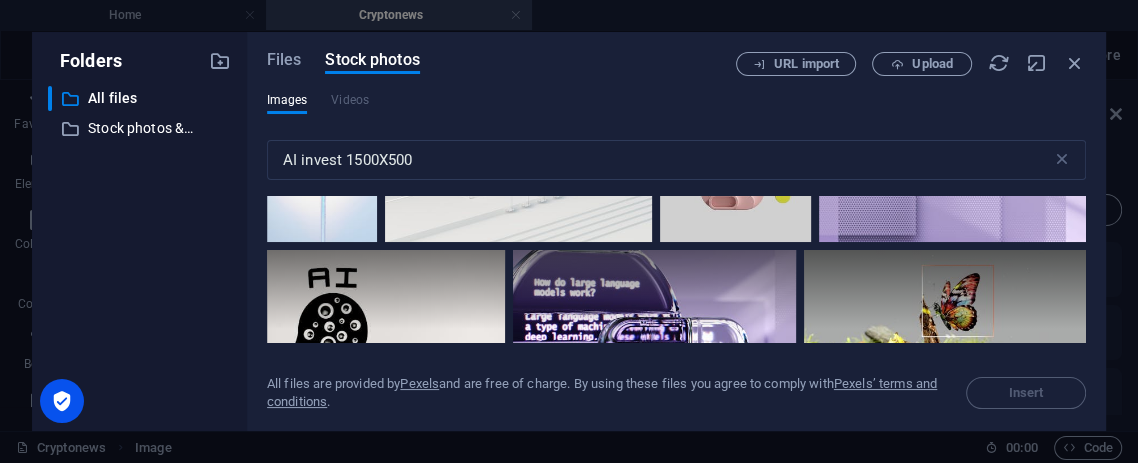 click at bounding box center (518, 166) 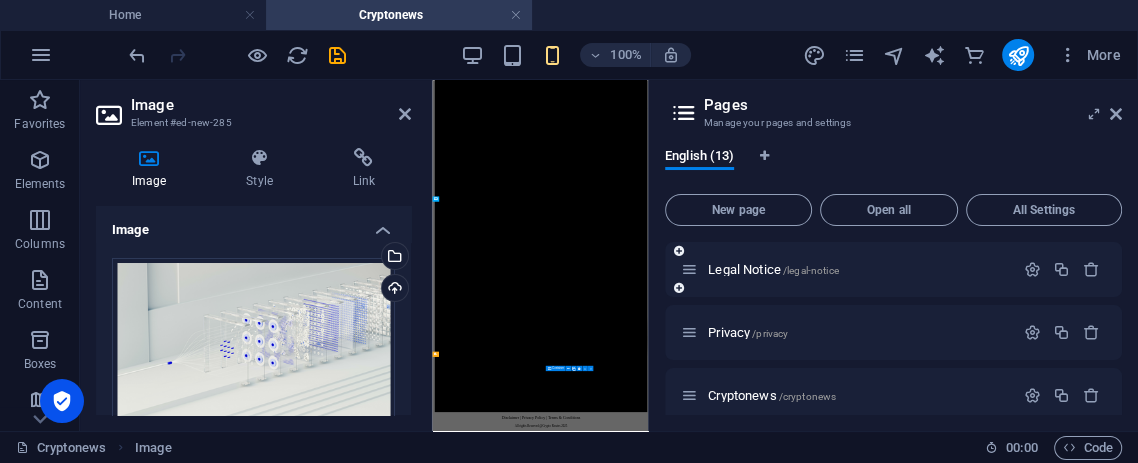 scroll, scrollTop: 6474, scrollLeft: 0, axis: vertical 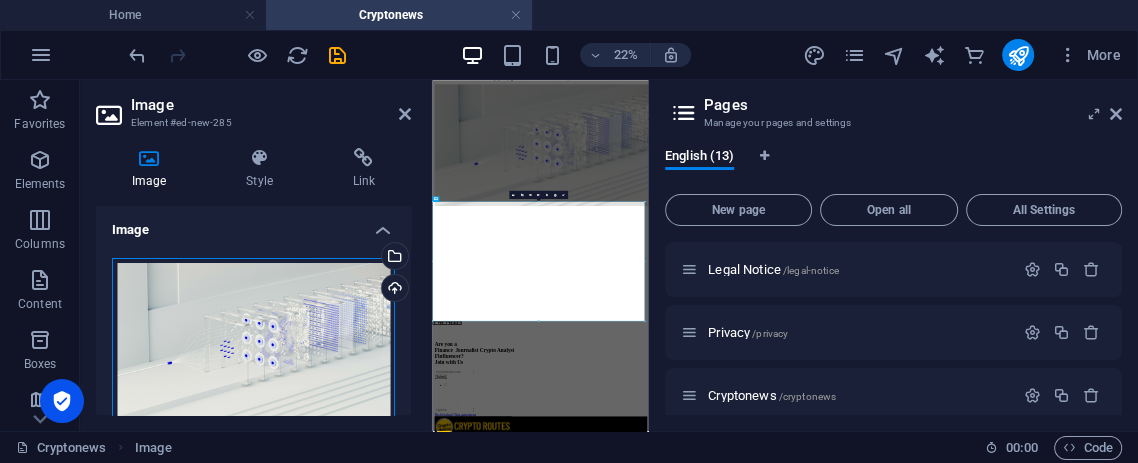 click on "Drag files here, click to choose files or select files from Files or our free stock photos & videos" at bounding box center (253, 340) 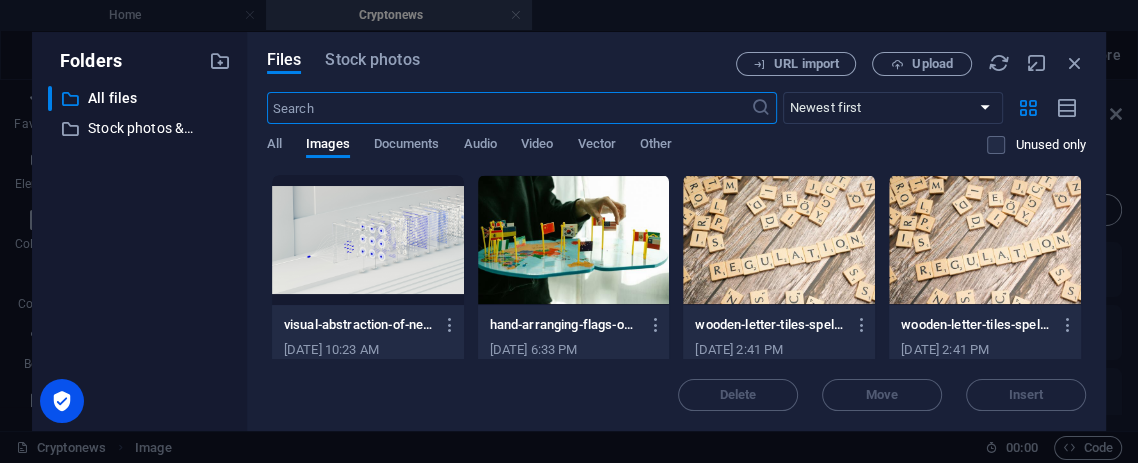 scroll, scrollTop: 17968, scrollLeft: 0, axis: vertical 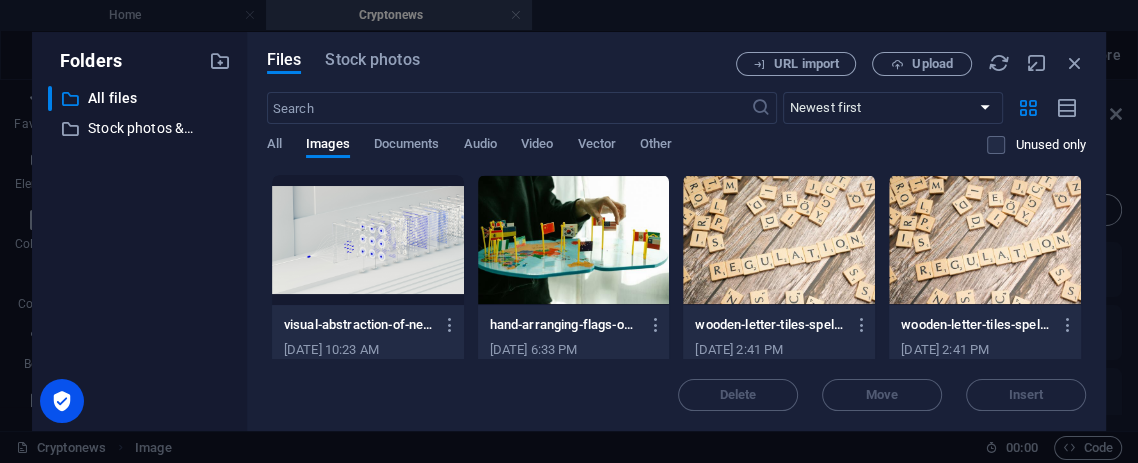 drag, startPoint x: 413, startPoint y: 247, endPoint x: 418, endPoint y: 260, distance: 13.928389 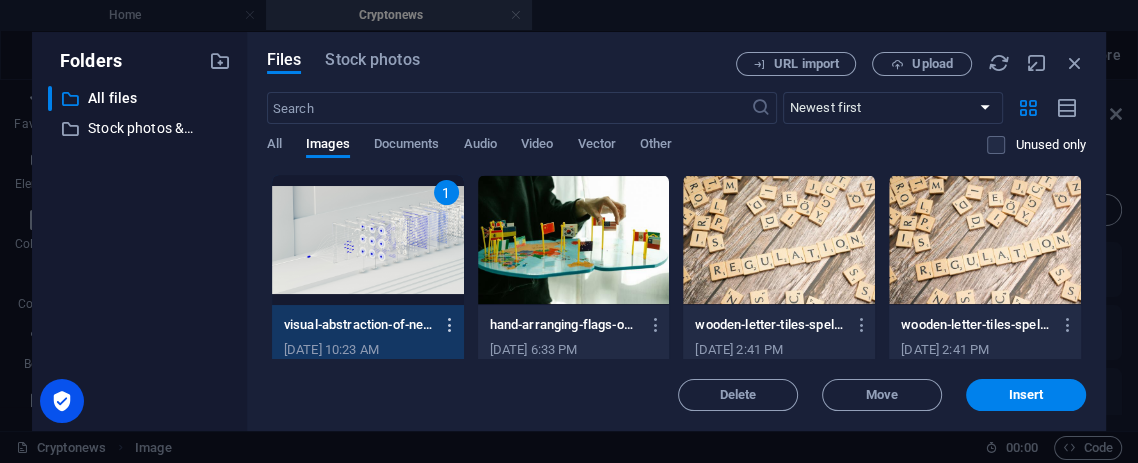 click at bounding box center (450, 325) 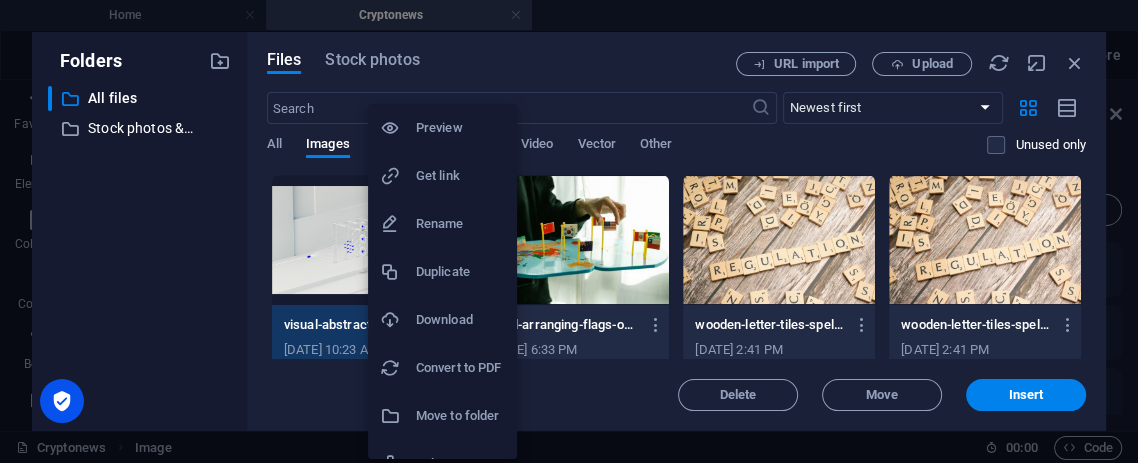 click on "Download" at bounding box center (460, 320) 